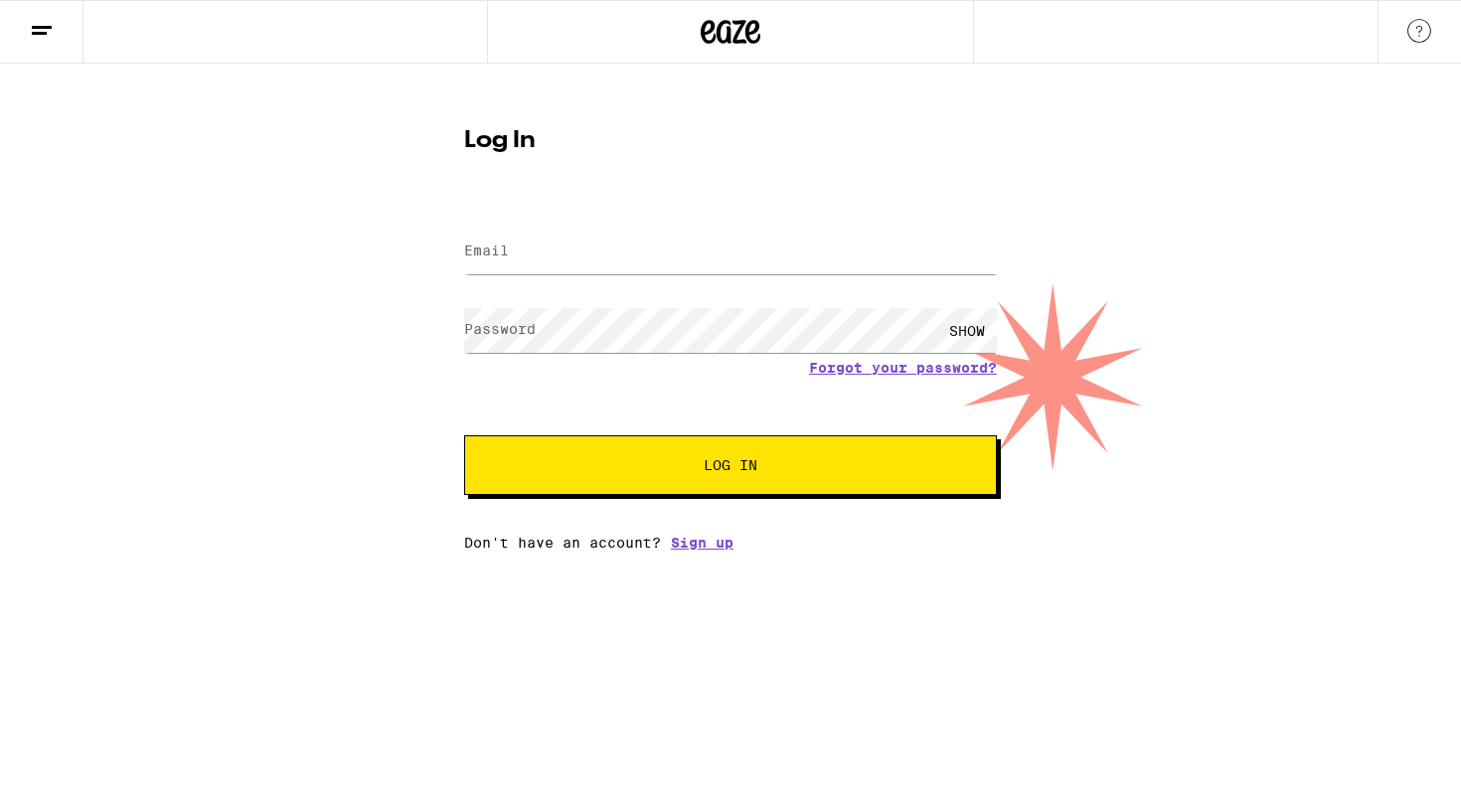 scroll, scrollTop: 0, scrollLeft: 0, axis: both 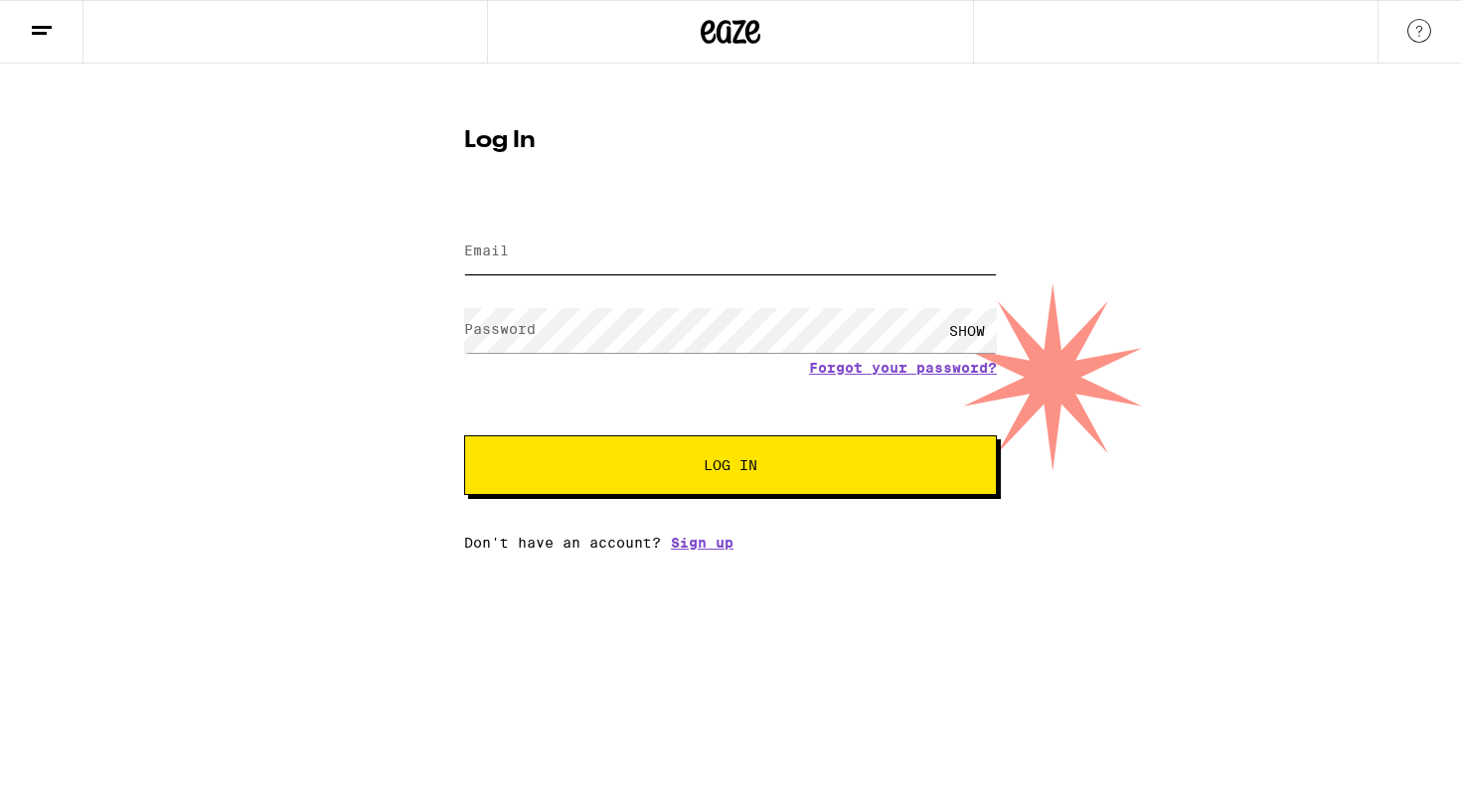 click on "Email" at bounding box center (730, 251) 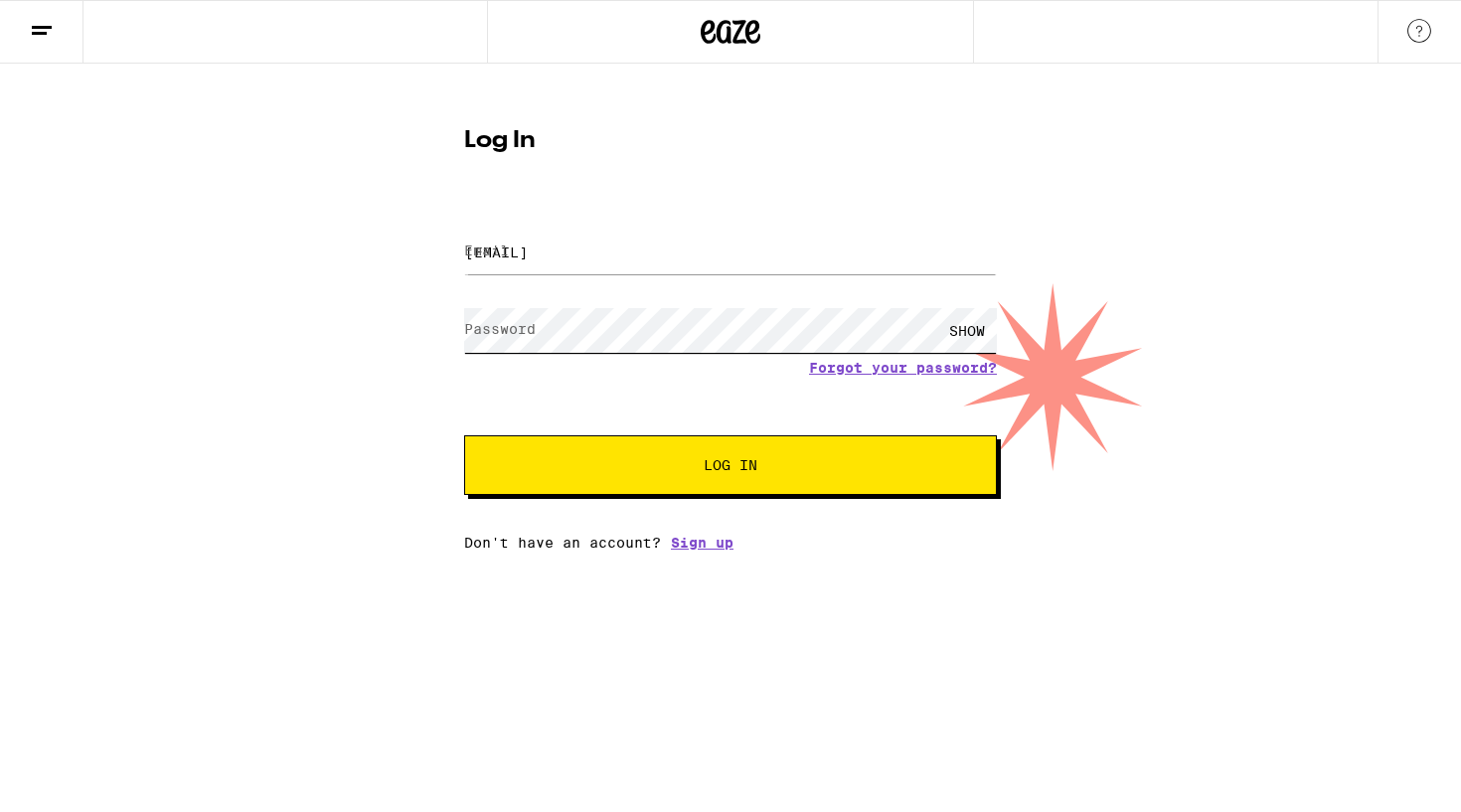 click on "Log In" at bounding box center (730, 465) 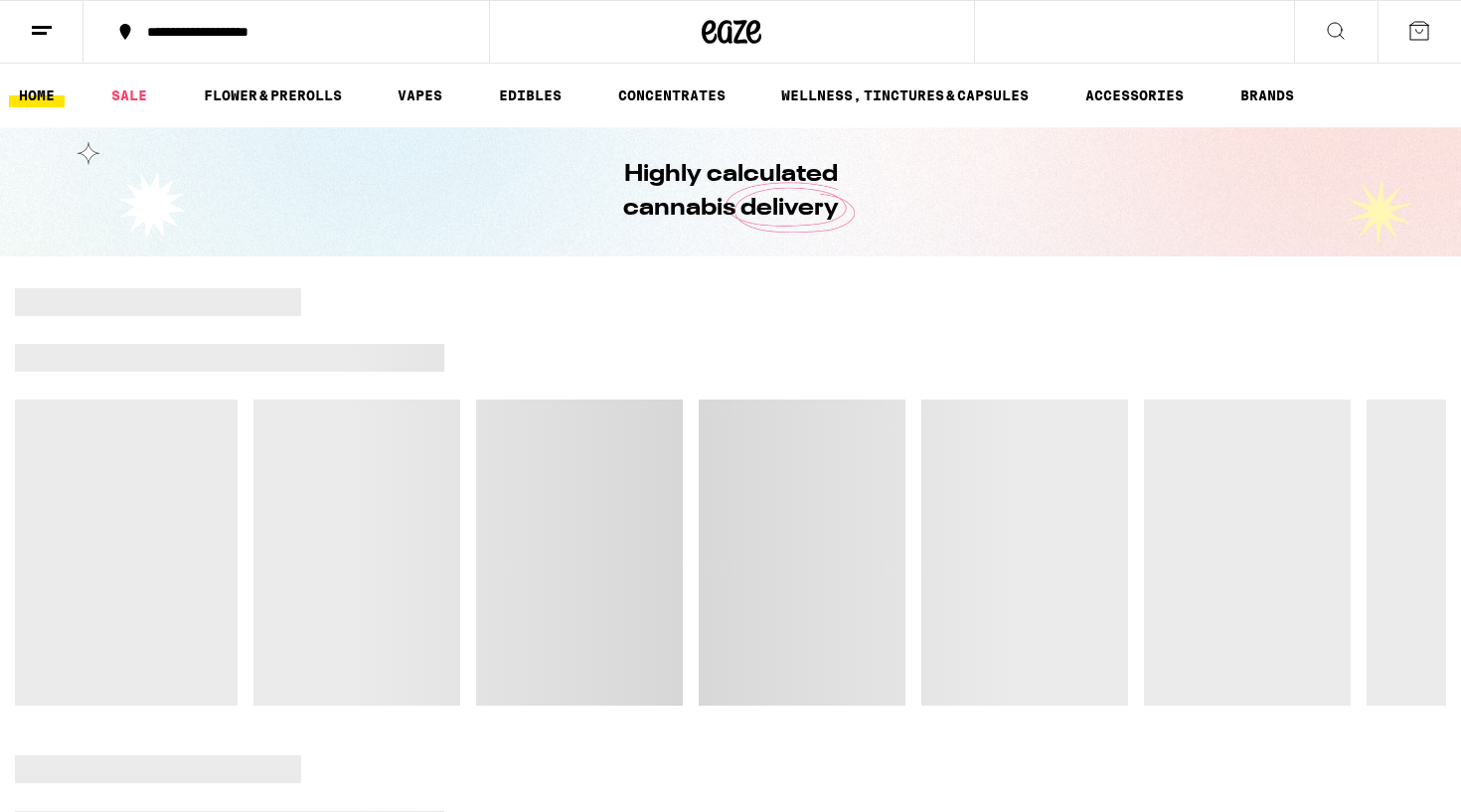 scroll, scrollTop: 0, scrollLeft: 0, axis: both 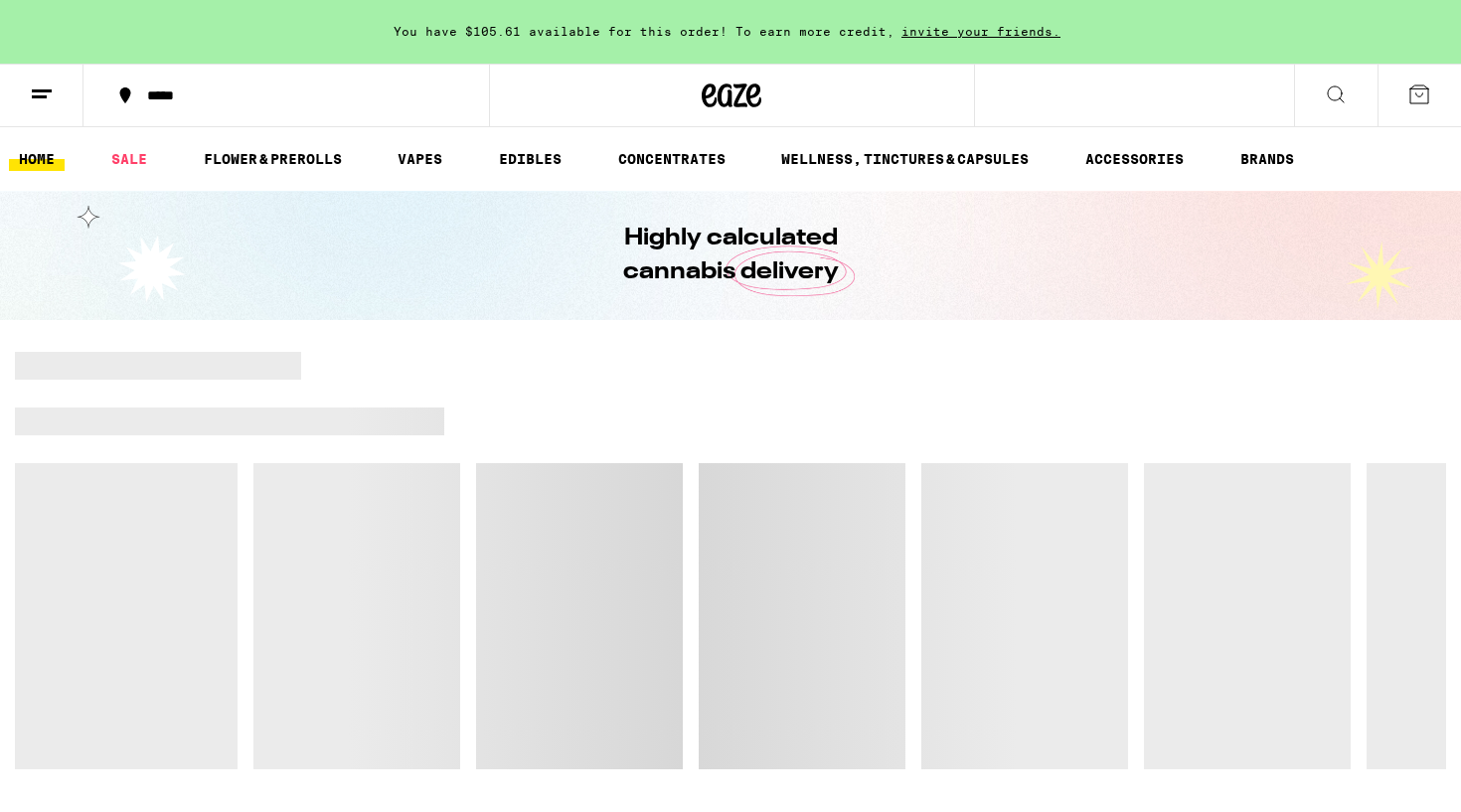 click on "*****" at bounding box center [298, 95] 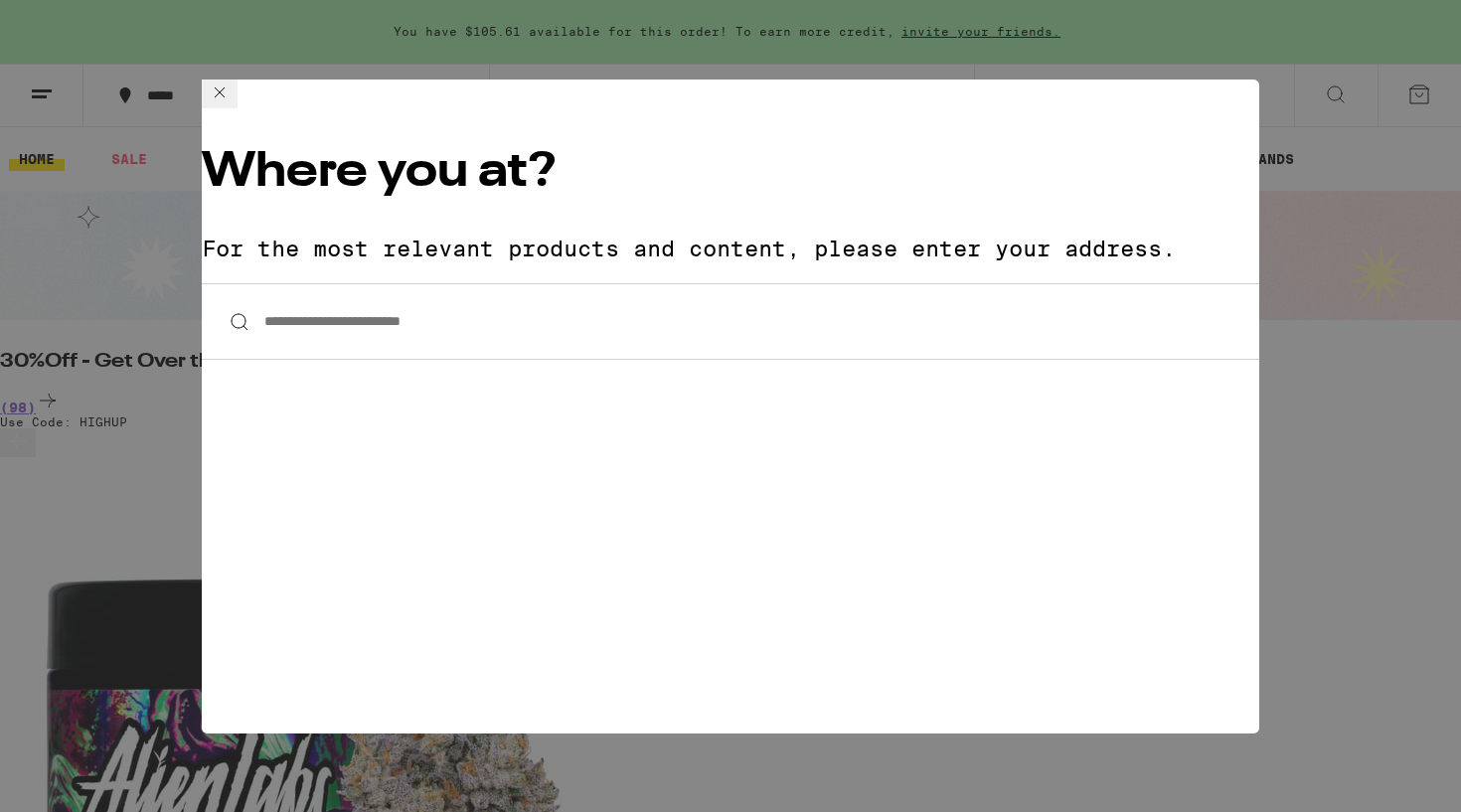 click on "**********" at bounding box center [730, 321] 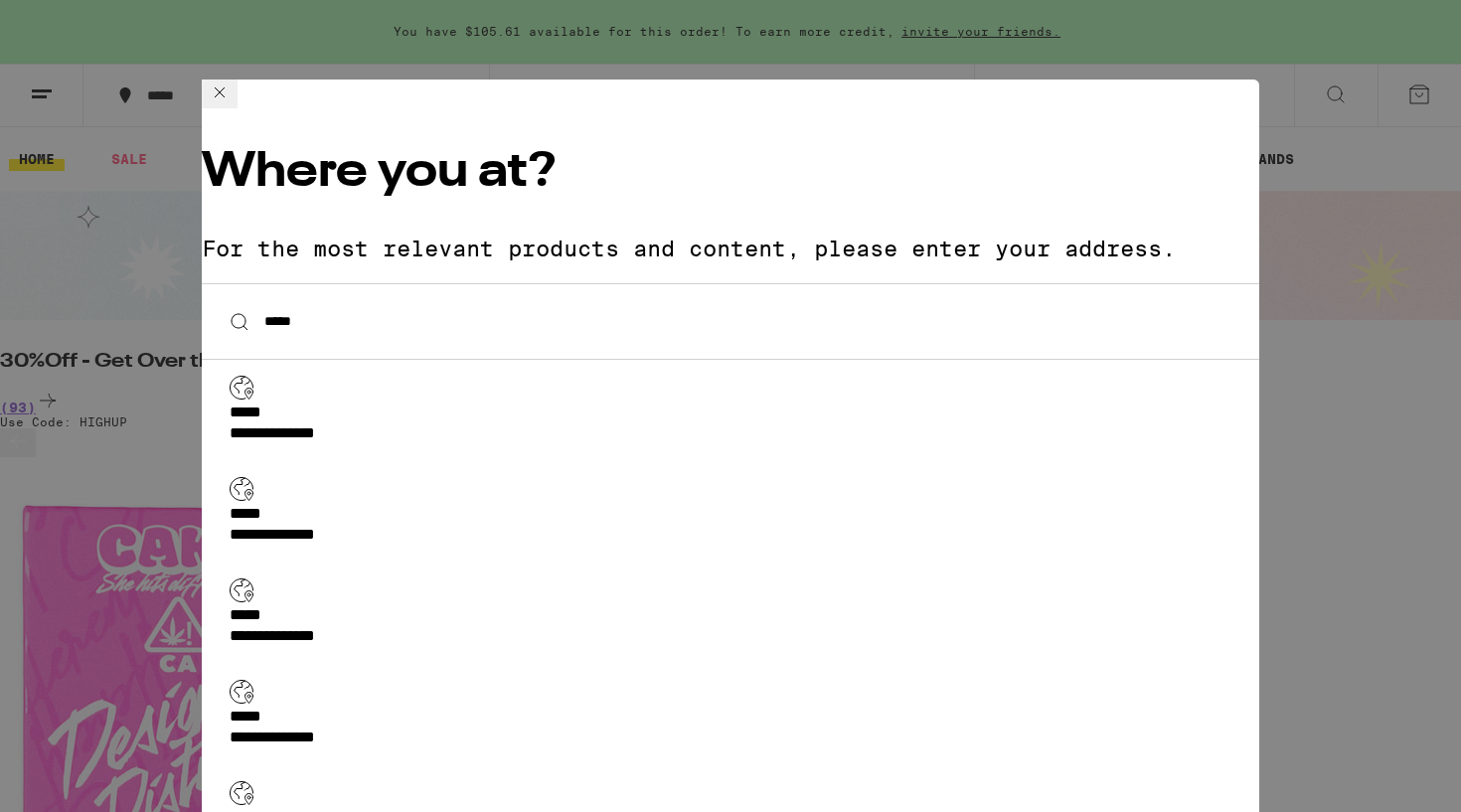 scroll, scrollTop: 0, scrollLeft: 0, axis: both 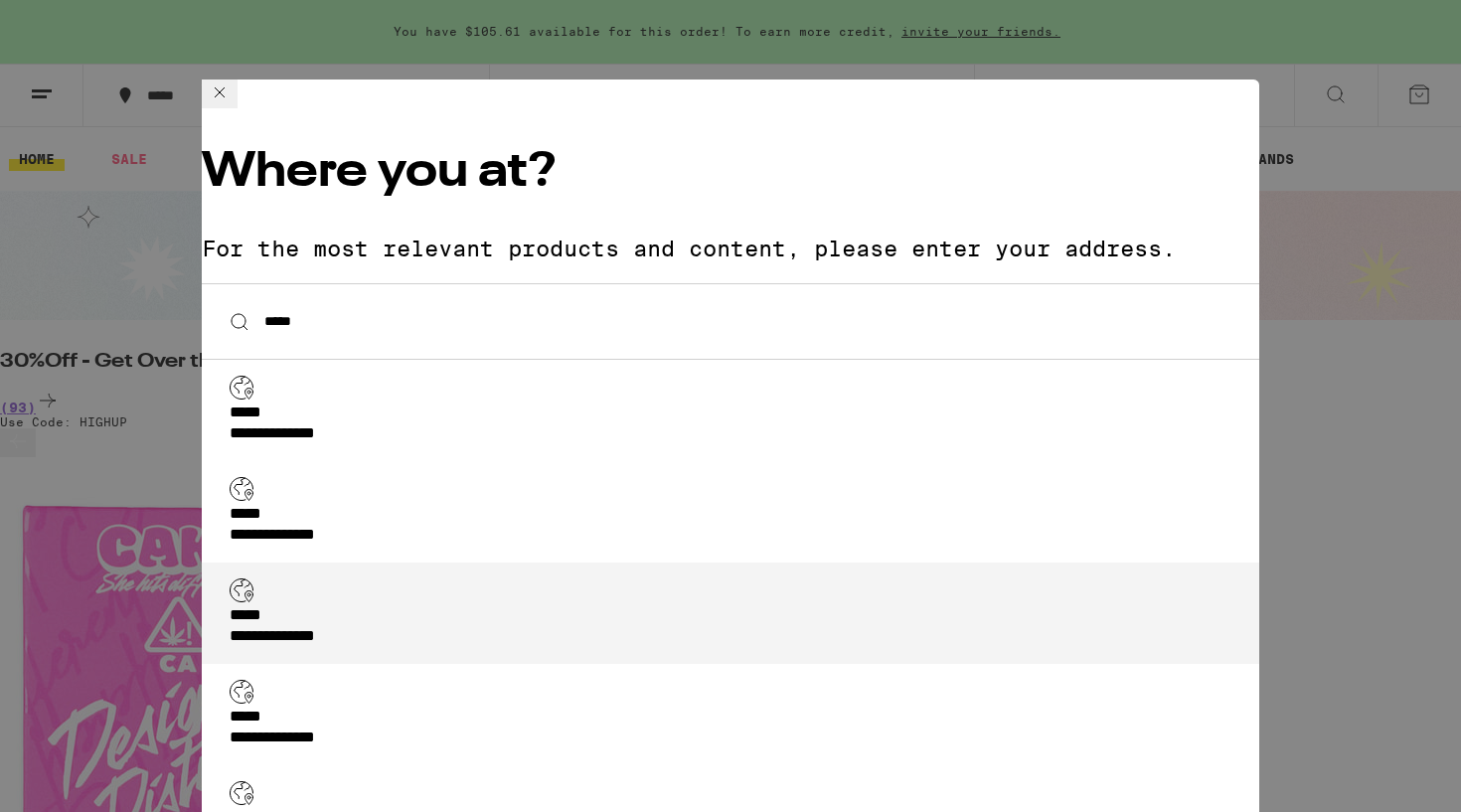 click on "**********" at bounding box center [736, 627] 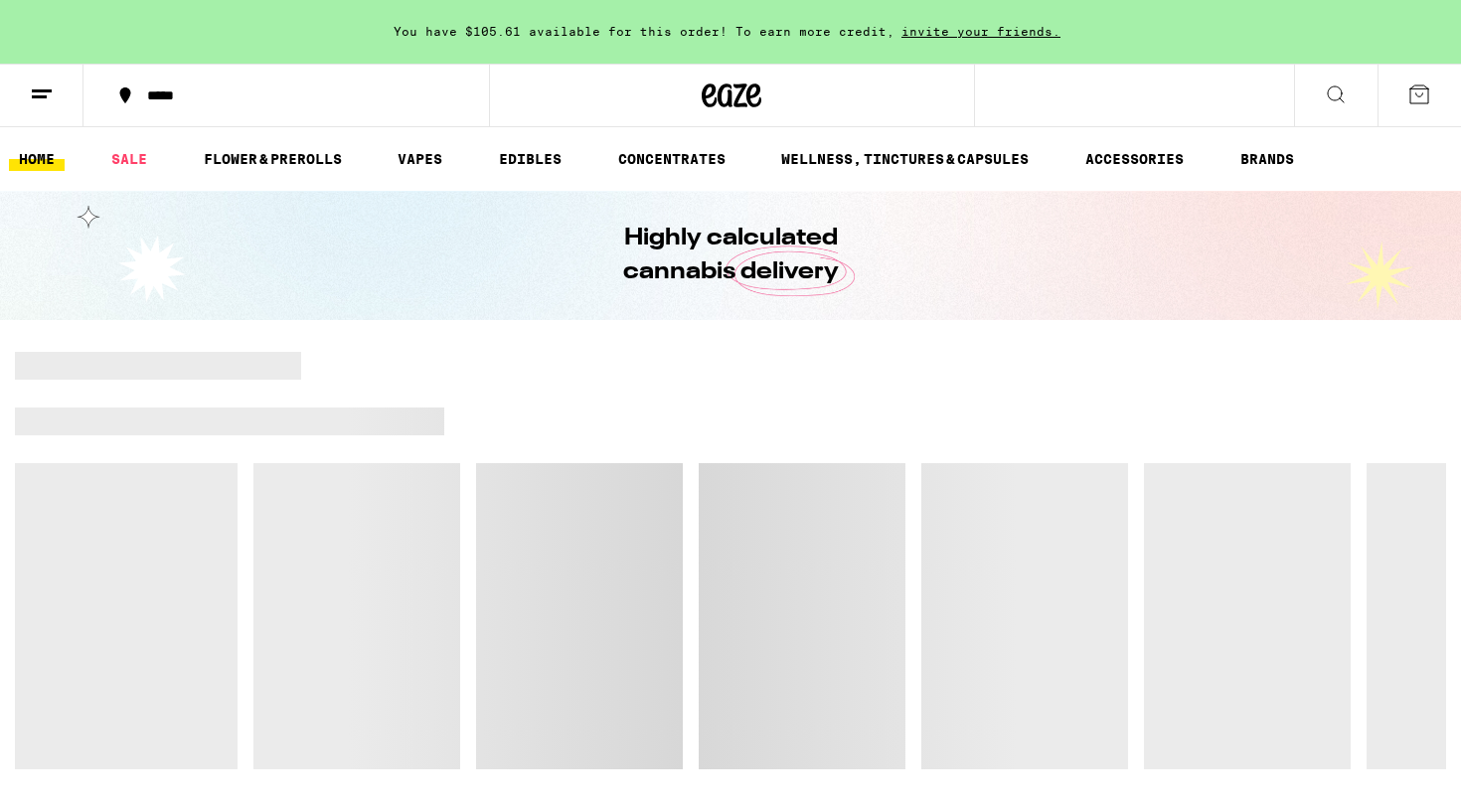 click 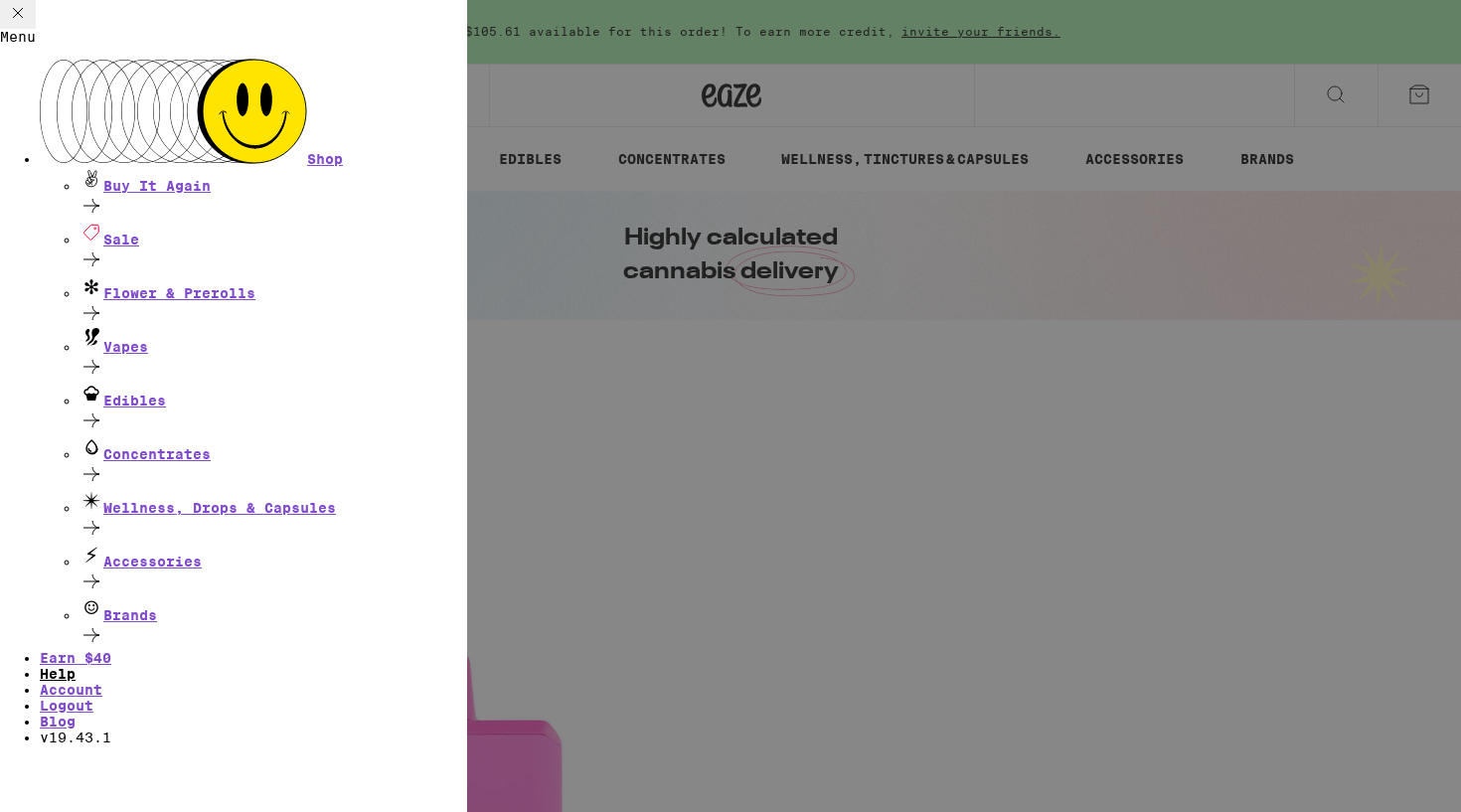 scroll, scrollTop: 48, scrollLeft: 0, axis: vertical 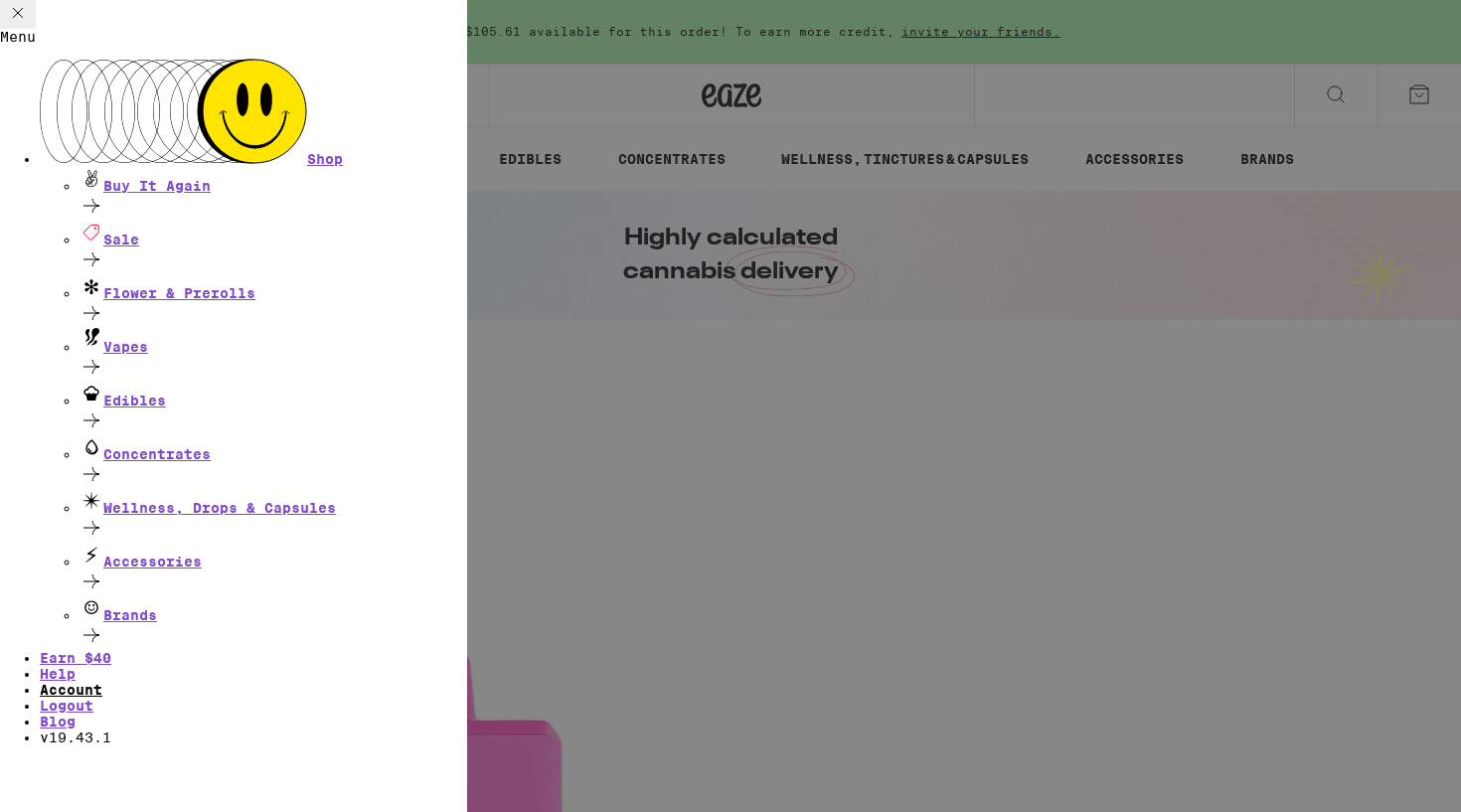 click on "Account" at bounding box center (71, 690) 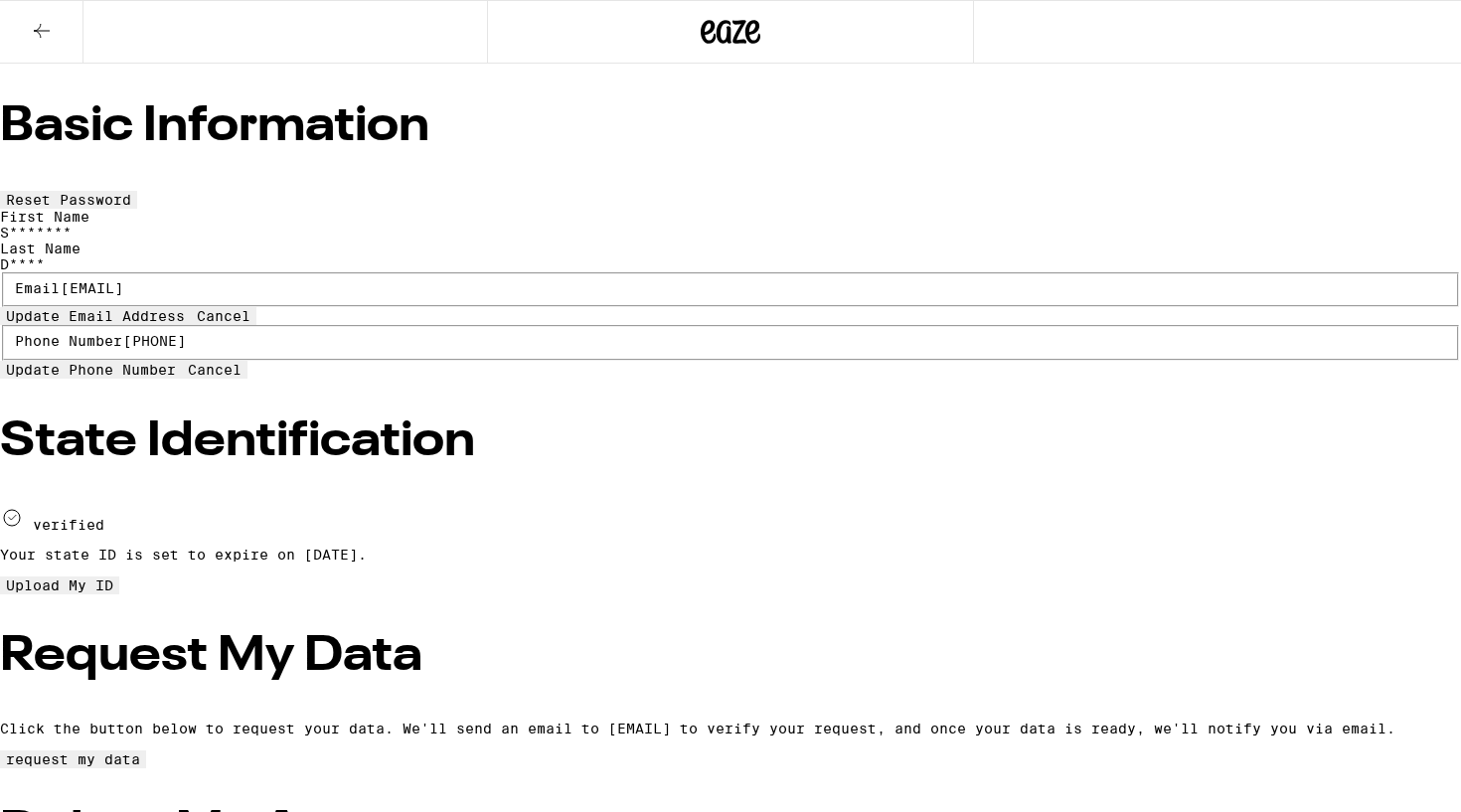 scroll, scrollTop: 0, scrollLeft: 0, axis: both 